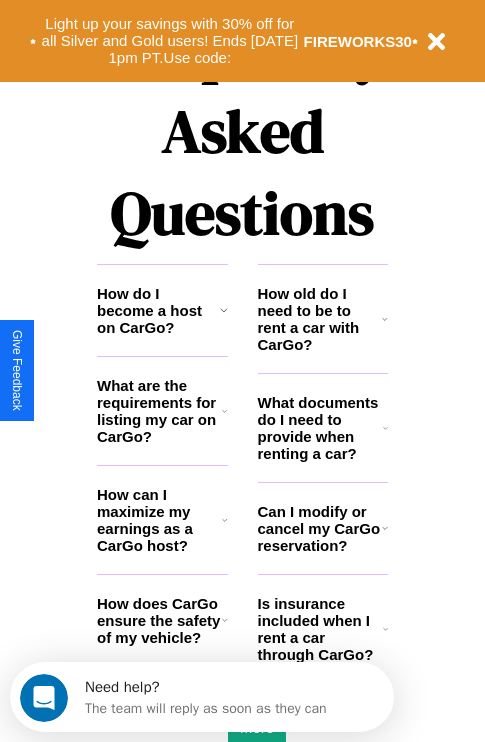 scroll, scrollTop: 2423, scrollLeft: 0, axis: vertical 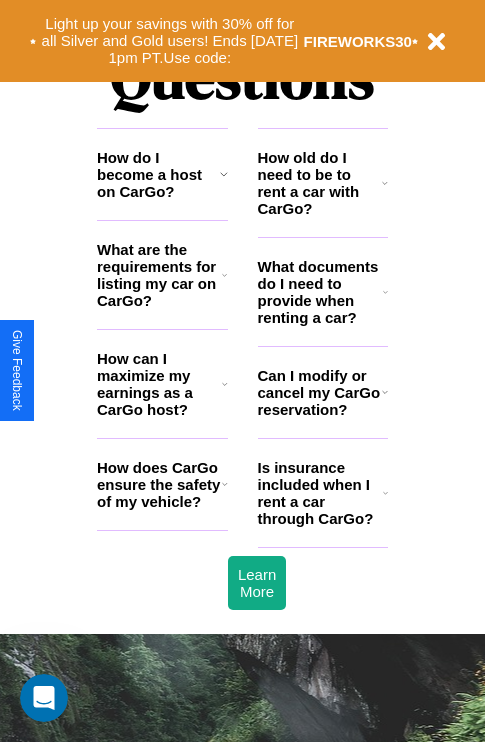 click 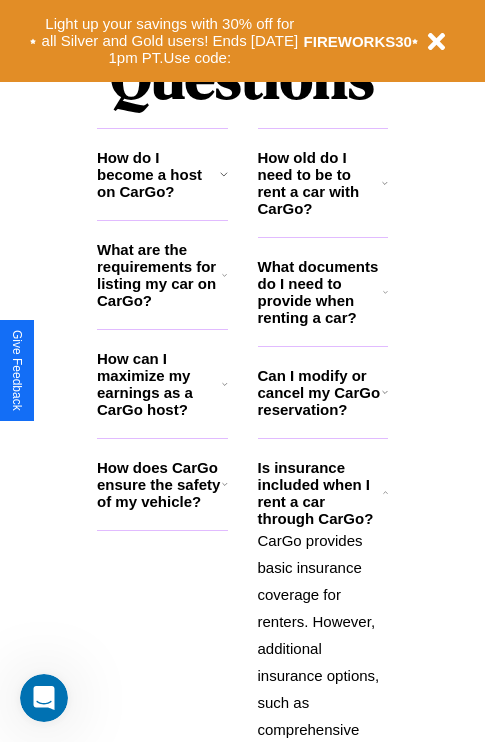 click on "How does CarGo ensure the safety of my vehicle?" at bounding box center (159, 484) 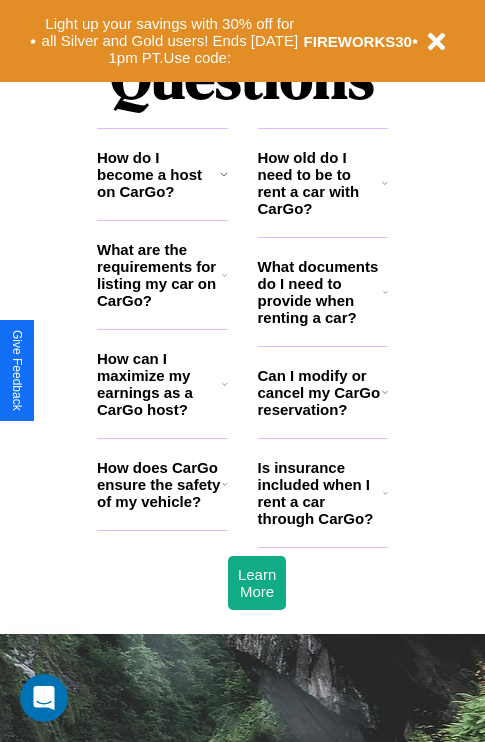 click on "Can I modify or cancel my CarGo reservation?" at bounding box center (320, 392) 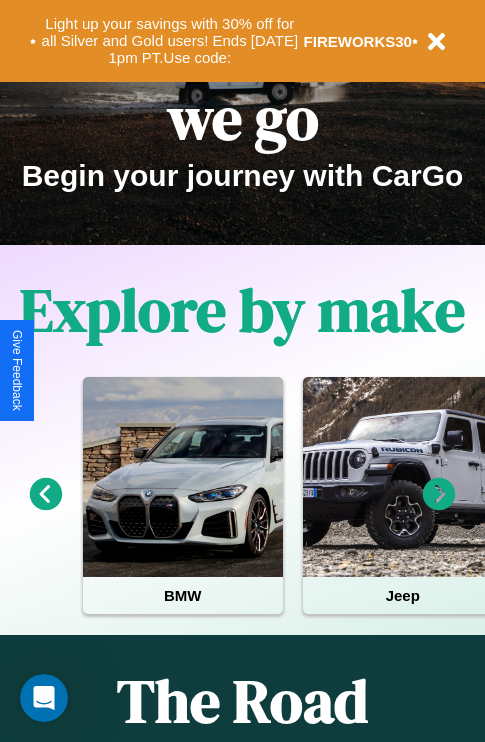 scroll, scrollTop: 0, scrollLeft: 0, axis: both 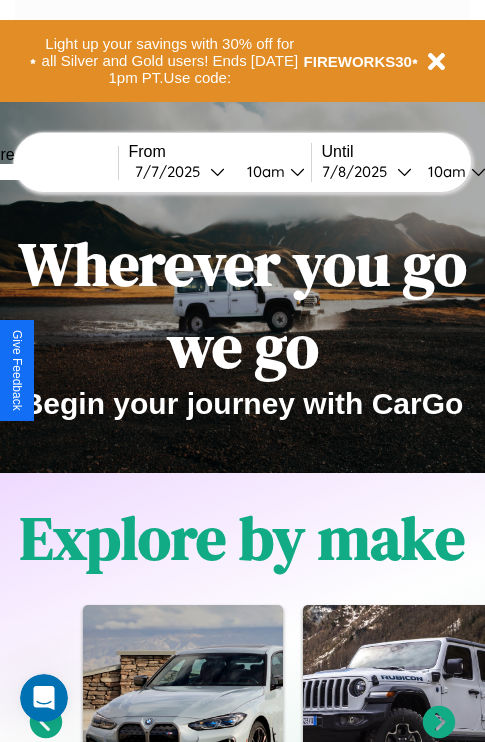 click at bounding box center [43, 172] 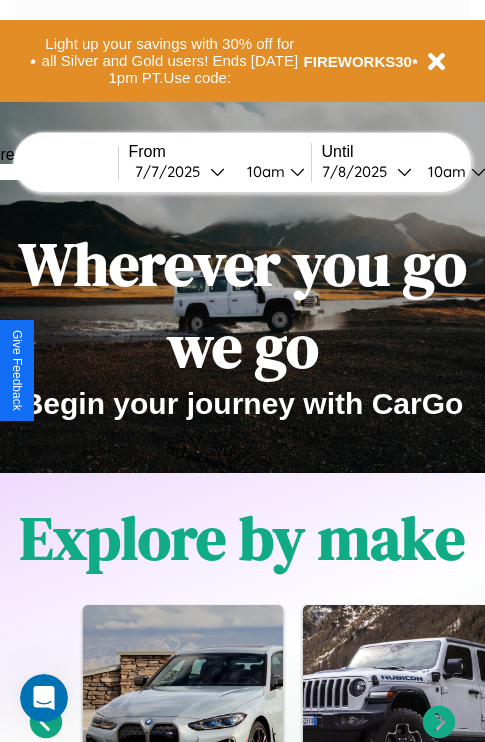 type on "*****" 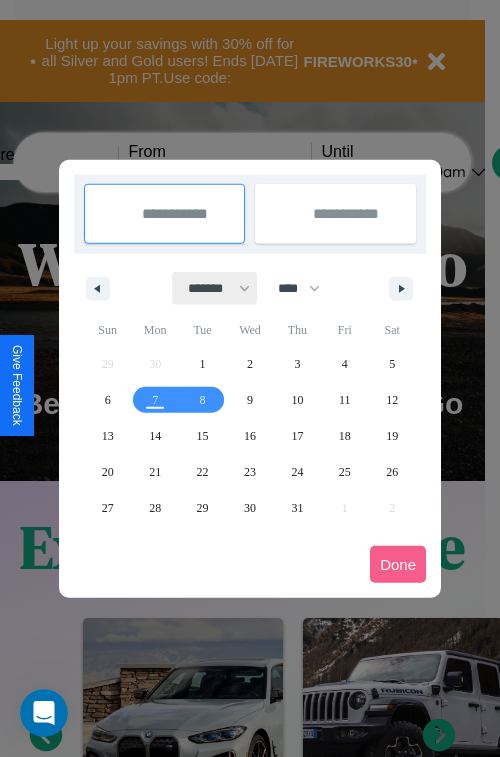 click on "******* ******** ***** ***** *** **** **** ****** ********* ******* ******** ********" at bounding box center [215, 288] 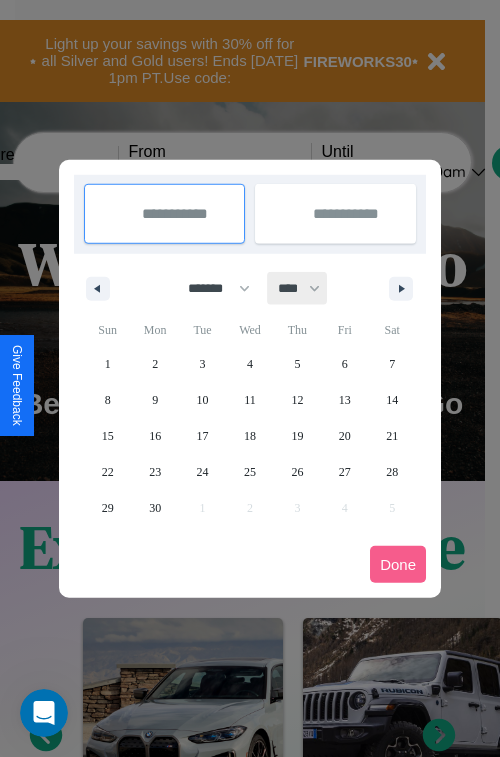 click on "**** **** **** **** **** **** **** **** **** **** **** **** **** **** **** **** **** **** **** **** **** **** **** **** **** **** **** **** **** **** **** **** **** **** **** **** **** **** **** **** **** **** **** **** **** **** **** **** **** **** **** **** **** **** **** **** **** **** **** **** **** **** **** **** **** **** **** **** **** **** **** **** **** **** **** **** **** **** **** **** **** **** **** **** **** **** **** **** **** **** **** **** **** **** **** **** **** **** **** **** **** **** **** **** **** **** **** **** **** **** **** **** **** **** **** **** **** **** **** **** ****" at bounding box center (298, 288) 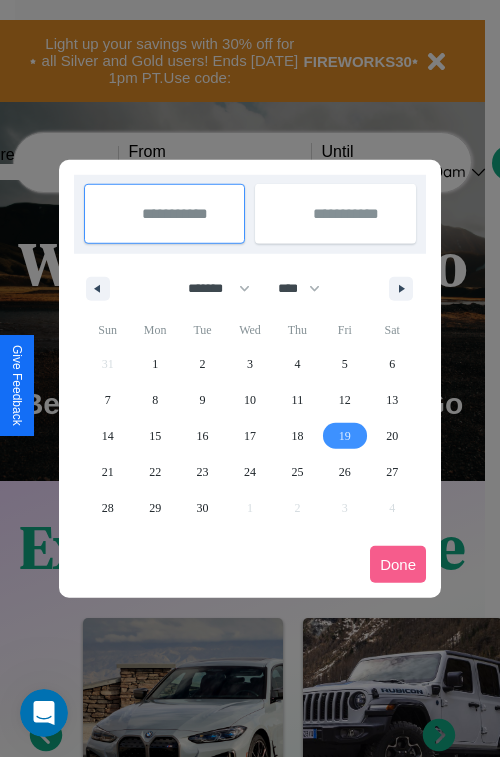 click on "19" at bounding box center [345, 436] 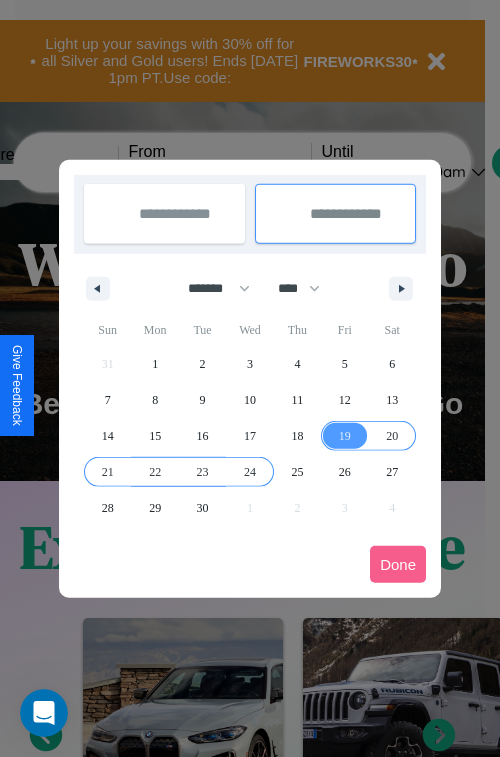click on "24" at bounding box center (250, 472) 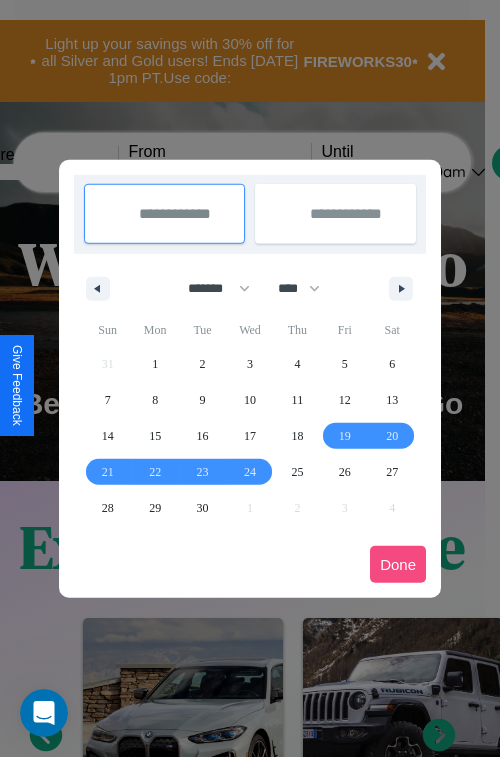 click on "Done" at bounding box center (398, 564) 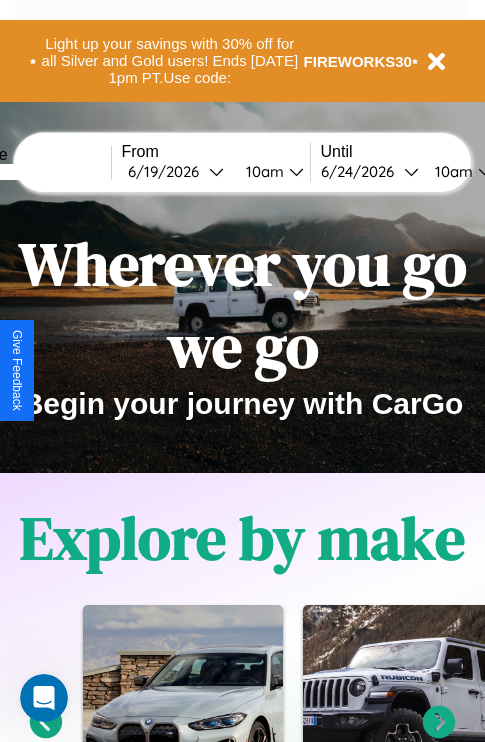 scroll, scrollTop: 0, scrollLeft: 75, axis: horizontal 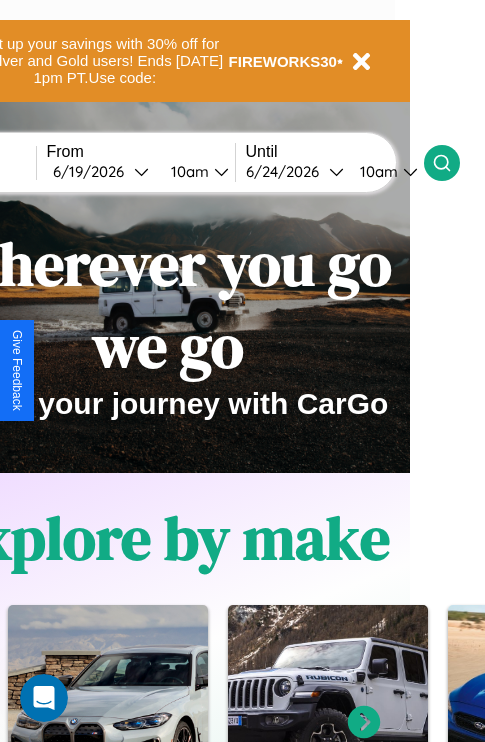 click 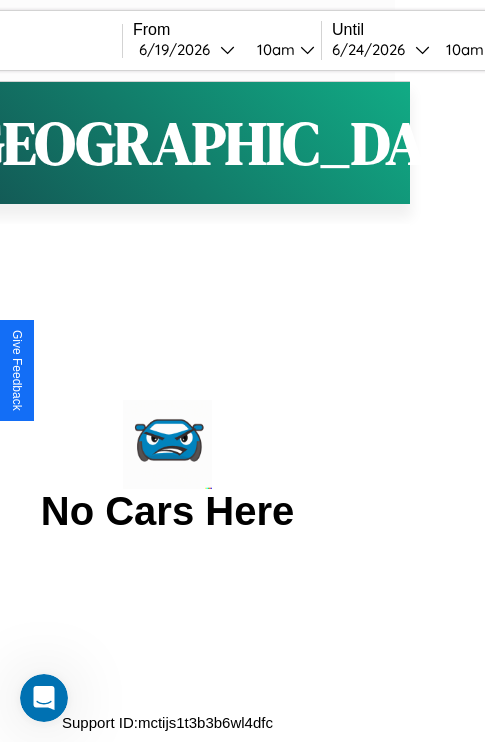 scroll, scrollTop: 0, scrollLeft: 0, axis: both 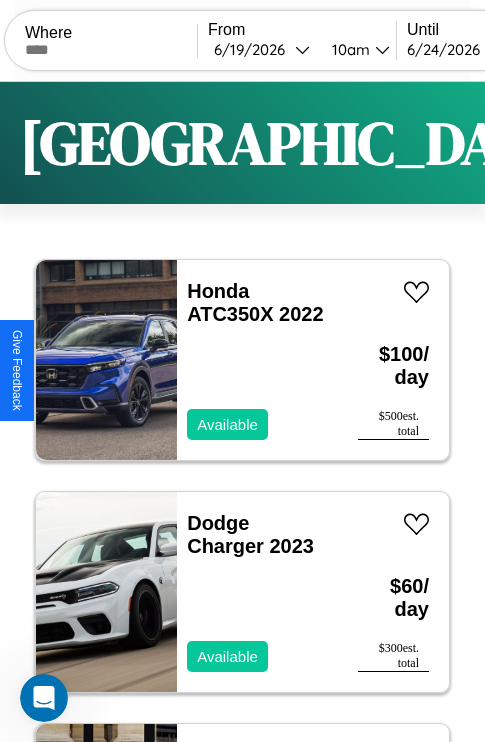 click on "Filters" at bounding box center [640, 143] 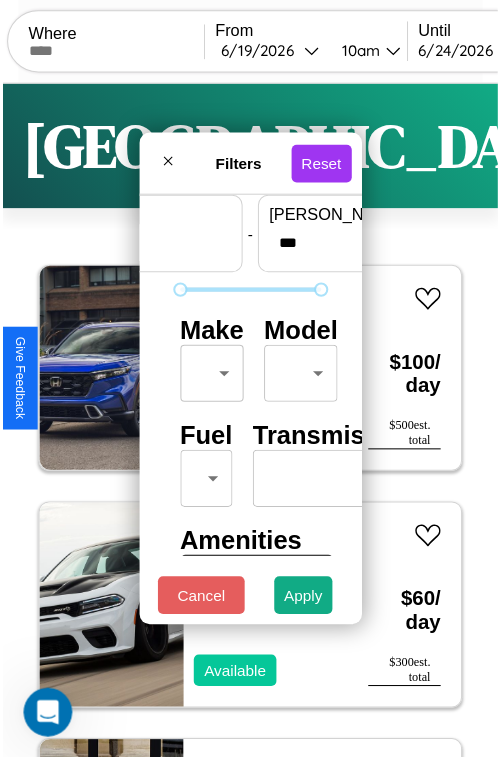 scroll, scrollTop: 59, scrollLeft: 0, axis: vertical 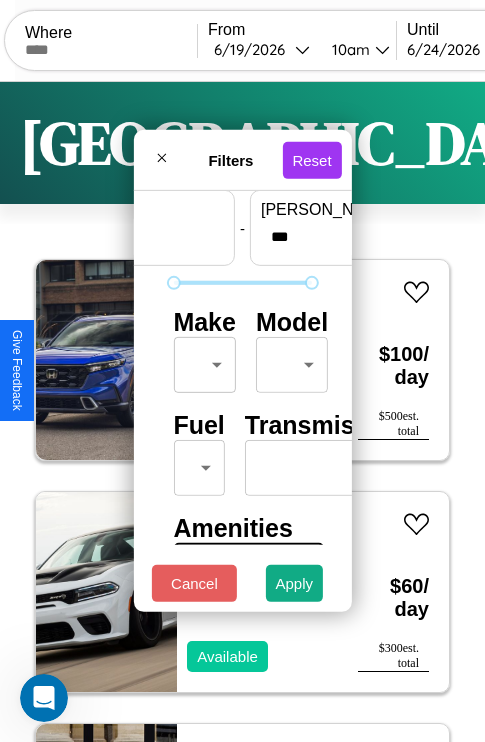 click on "CarGo Where From 6 / 19 / 2026 10am Until 6 / 24 / 2026 10am Become a Host Login Sign Up Tokyo Filters 126  cars in this area These cars can be picked up in this city. Honda   ATC350X   2022 Available $ 100  / day $ 500  est. total Dodge   Charger   2023 Available $ 60  / day $ 300  est. total Alfa Romeo   164   2014 Available $ 180  / day $ 900  est. total Acura   RL   2017 Available $ 90  / day $ 450  est. total Maserati   Grancabrio   2018 Available $ 200  / day $ 1000  est. total Fiat   Freemont   2018 Unavailable $ 110  / day $ 550  est. total Jaguar   X-Type   2019 Available $ 170  / day $ 850  est. total Bentley   Mulsanne   2018 Available $ 90  / day $ 450  est. total Maserati   Spyder   2022 Available $ 90  / day $ 450  est. total Aston Martin   Vanquish Zagato   2017 Available $ 100  / day $ 500  est. total Land Rover   LR4   2022 Available $ 160  / day $ 800  est. total Honda   CRF1100A4   2017 Available $ 130  / day $ 650  est. total GMC   Electric Vehicle   2014 Available $ 170  / day $ 850 Dodge" at bounding box center (242, 412) 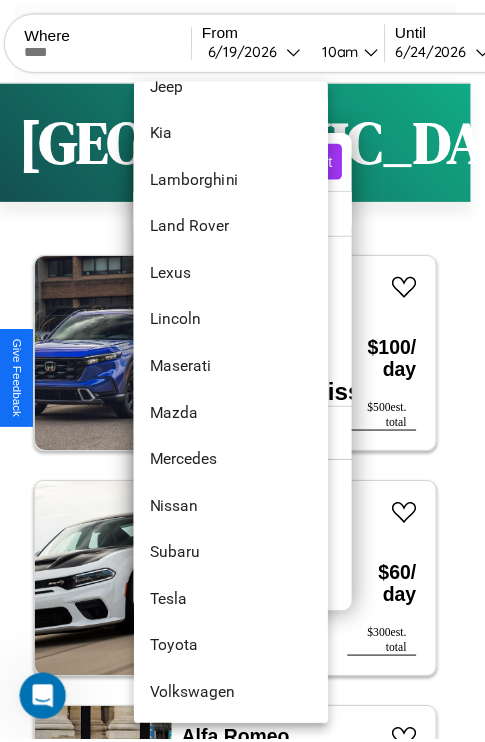 scroll, scrollTop: 1083, scrollLeft: 0, axis: vertical 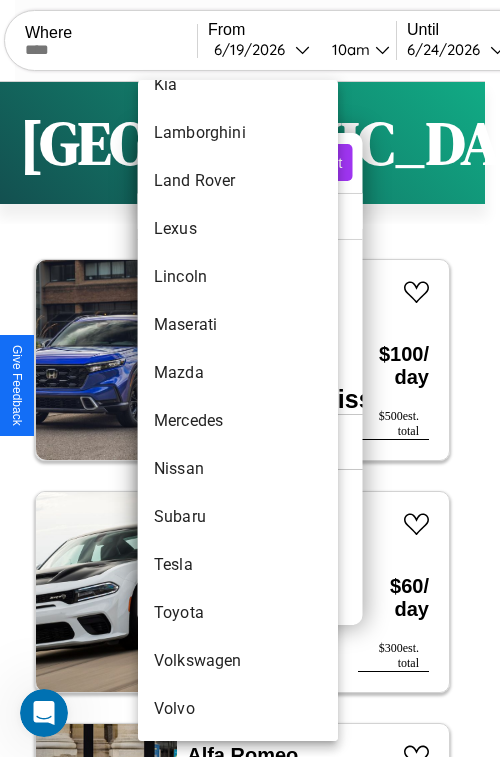click on "Volkswagen" at bounding box center [238, 661] 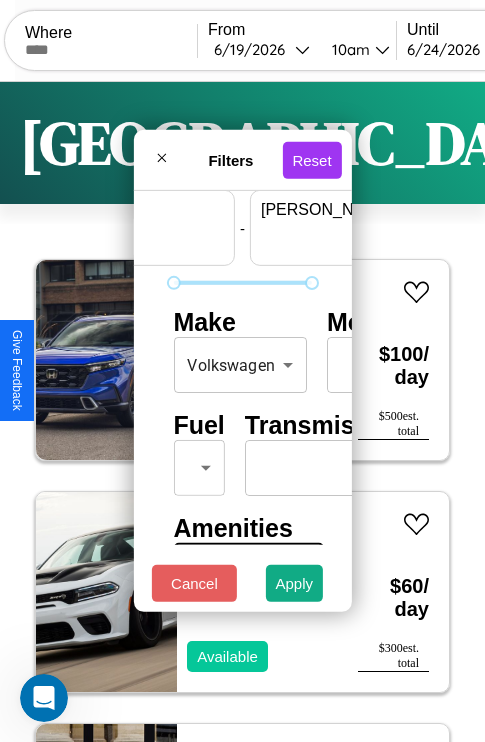 scroll, scrollTop: 59, scrollLeft: 124, axis: both 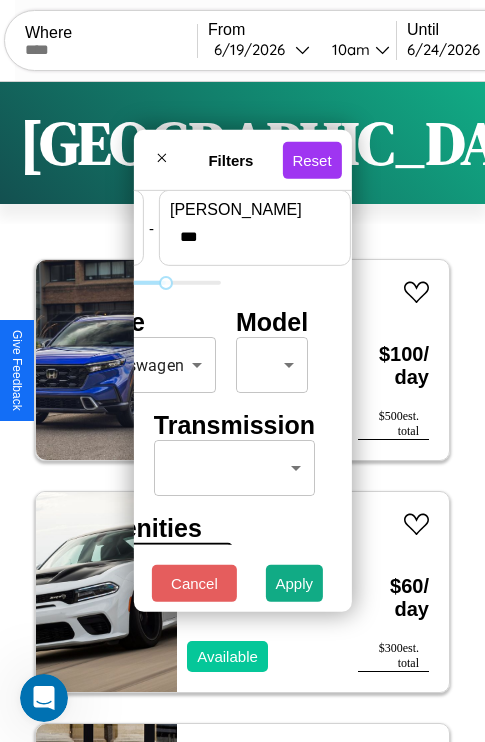 type on "***" 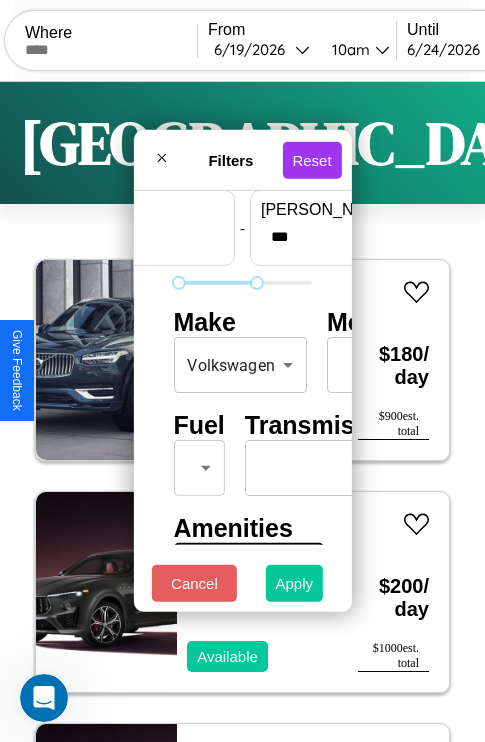 type on "**" 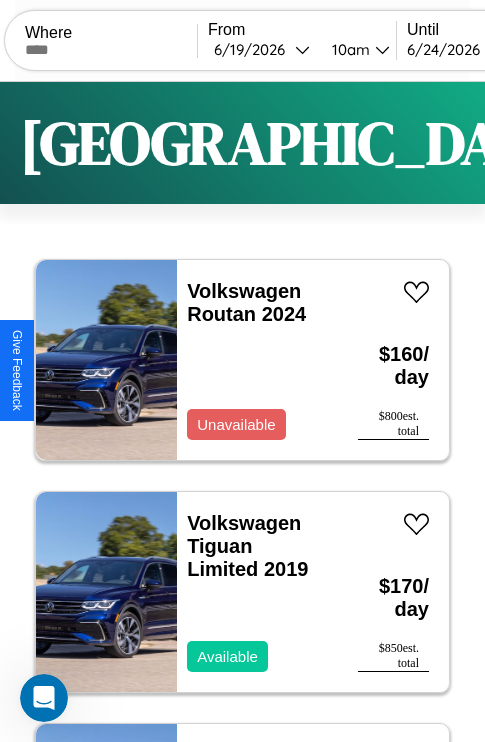 scroll, scrollTop: 79, scrollLeft: 0, axis: vertical 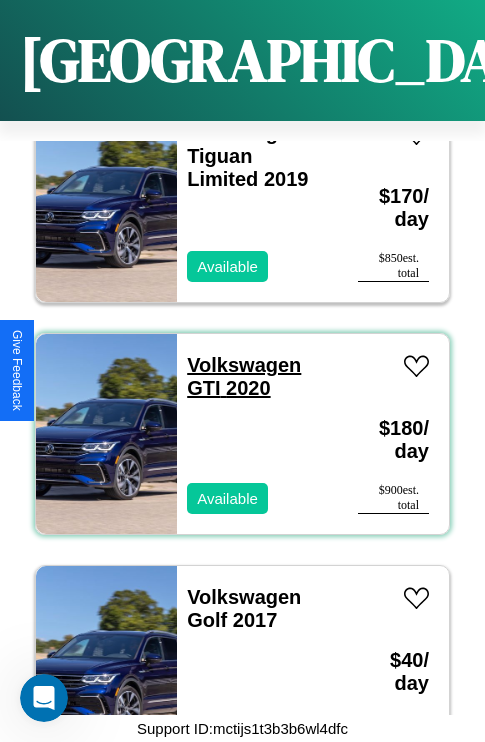 click on "Volkswagen   GTI   2020" at bounding box center [244, 376] 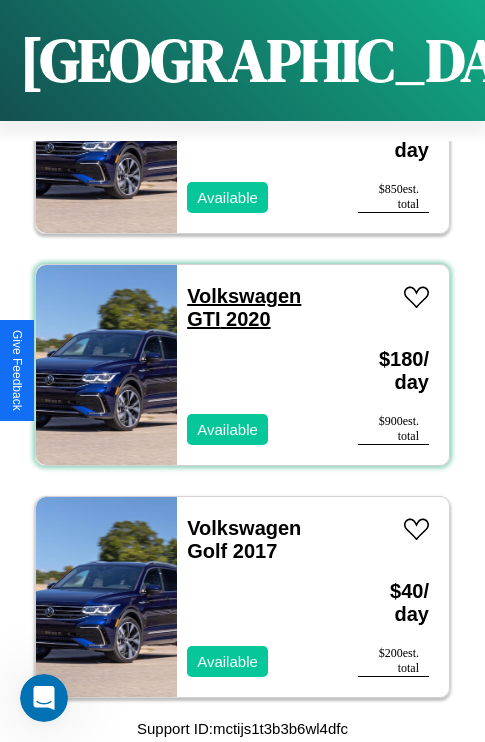 scroll, scrollTop: 382, scrollLeft: 0, axis: vertical 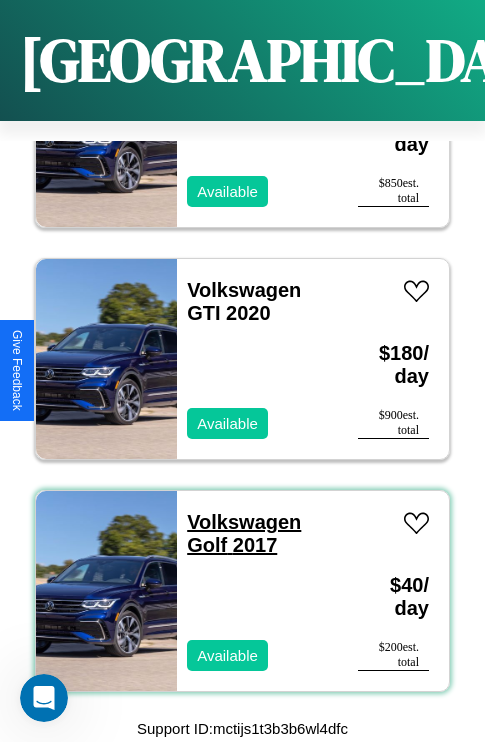 click on "Volkswagen   Golf   2017" at bounding box center (244, 533) 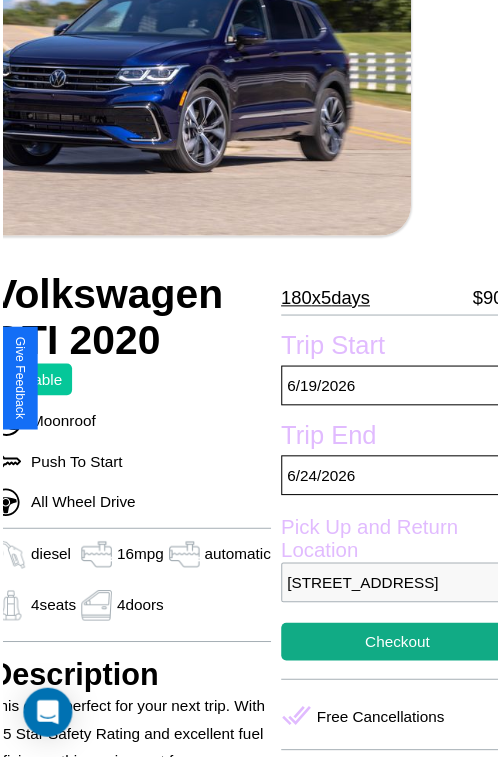 scroll, scrollTop: 220, scrollLeft: 88, axis: both 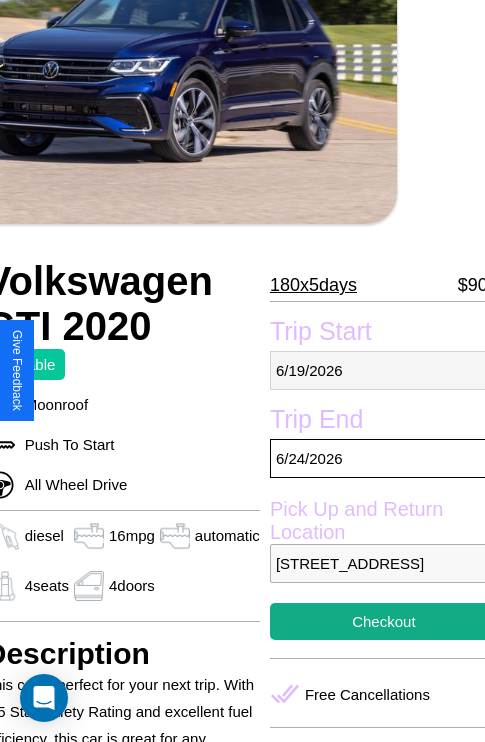 click on "[DATE]" at bounding box center (384, 370) 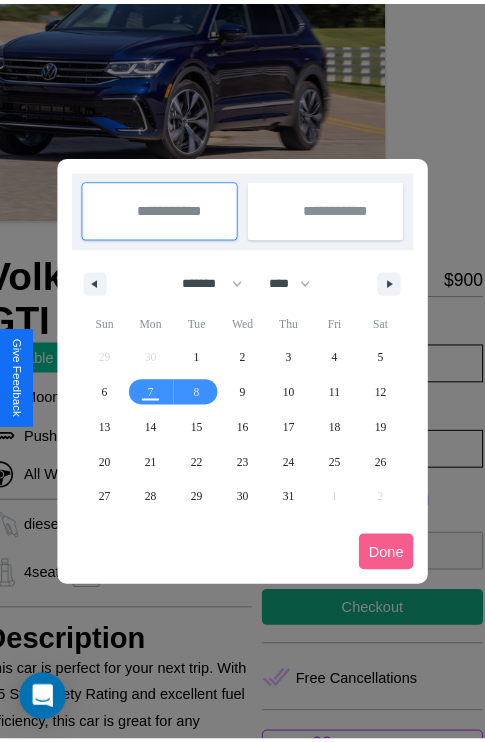 scroll, scrollTop: 0, scrollLeft: 88, axis: horizontal 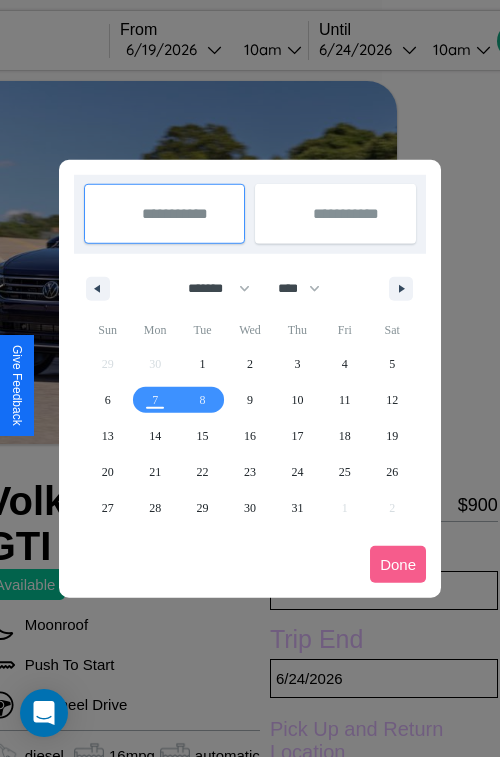 click at bounding box center [250, 378] 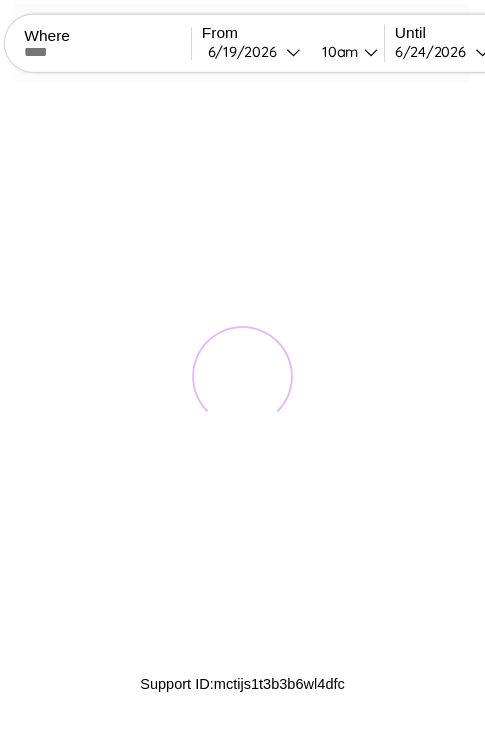 scroll, scrollTop: 0, scrollLeft: 0, axis: both 